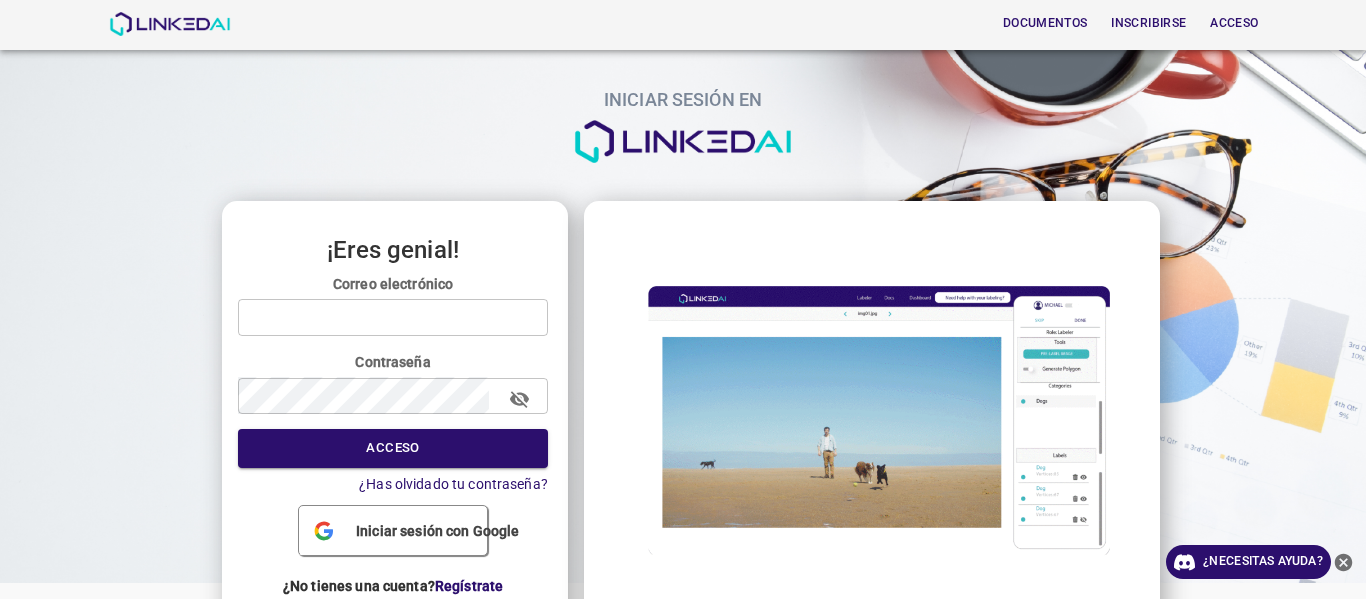 scroll, scrollTop: 0, scrollLeft: 0, axis: both 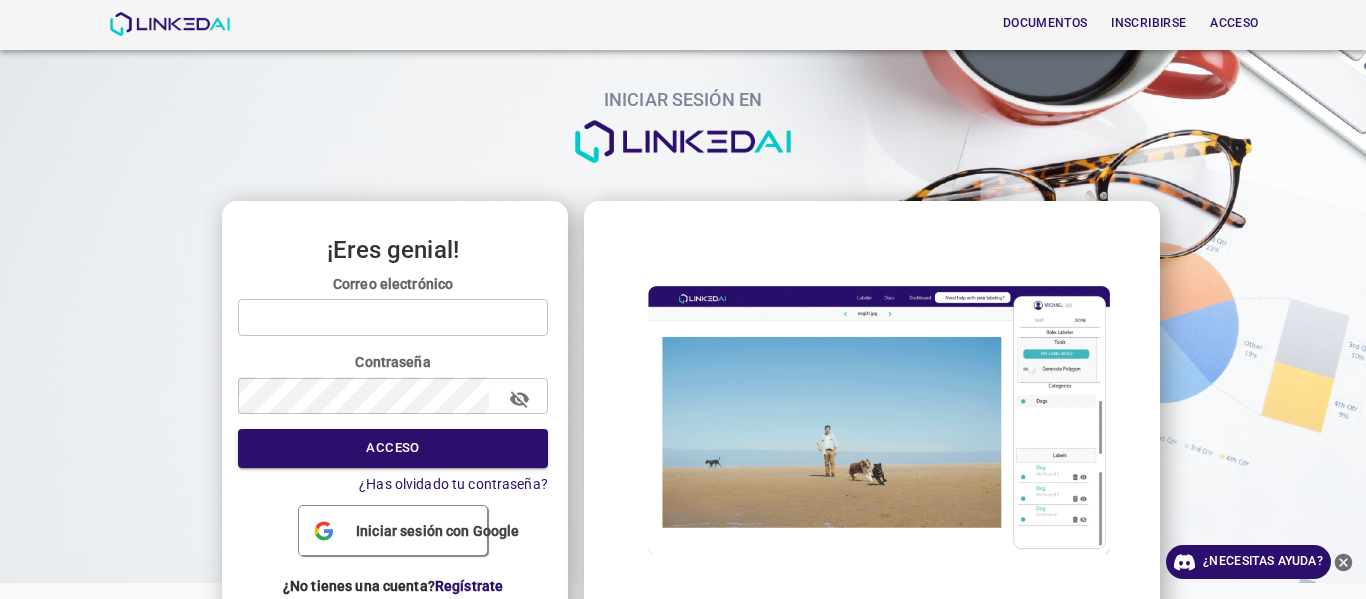 click at bounding box center (393, 317) 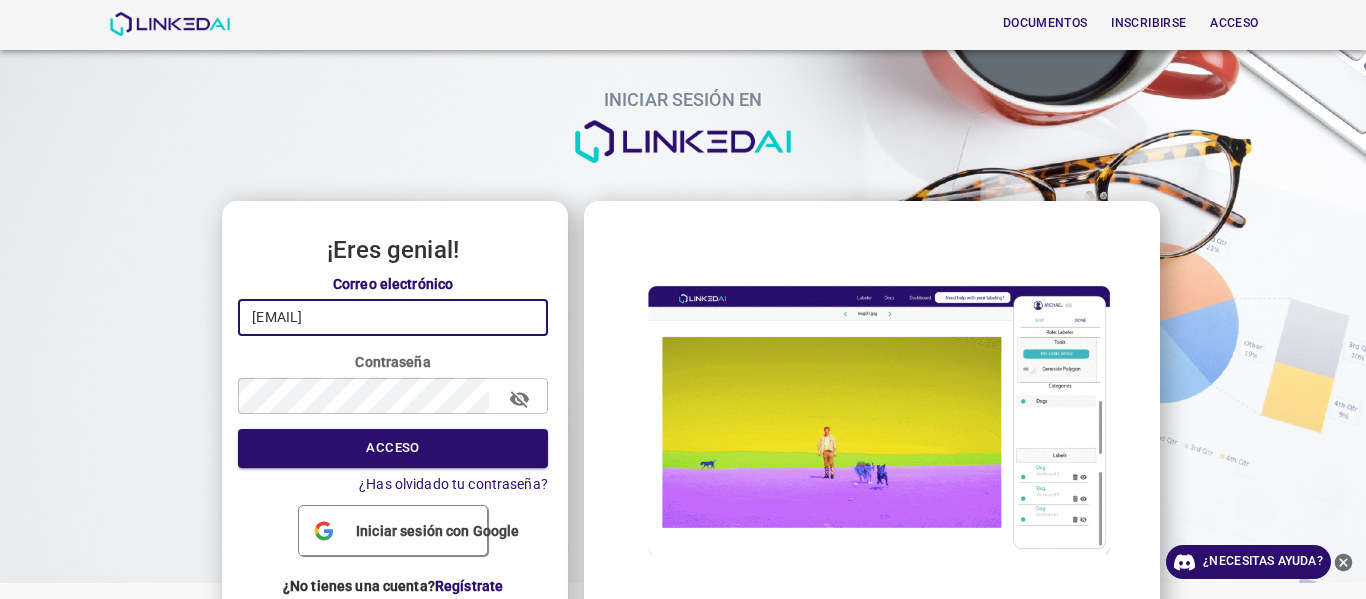 type on "[EMAIL]" 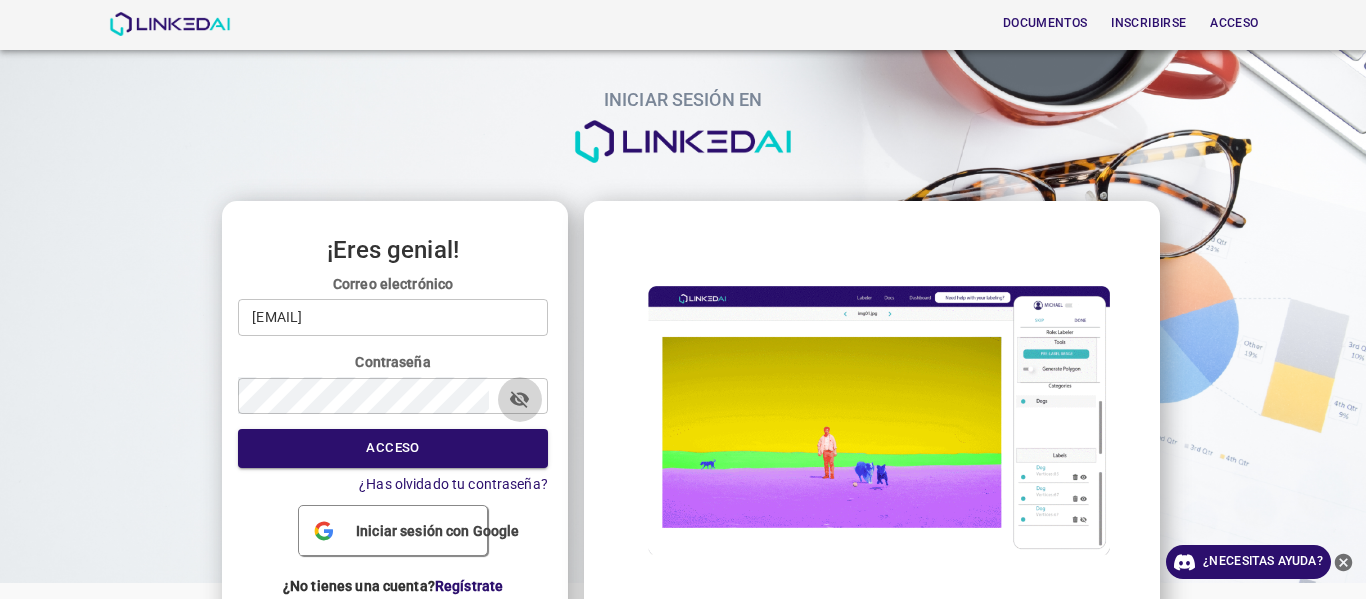 click at bounding box center [519, 399] 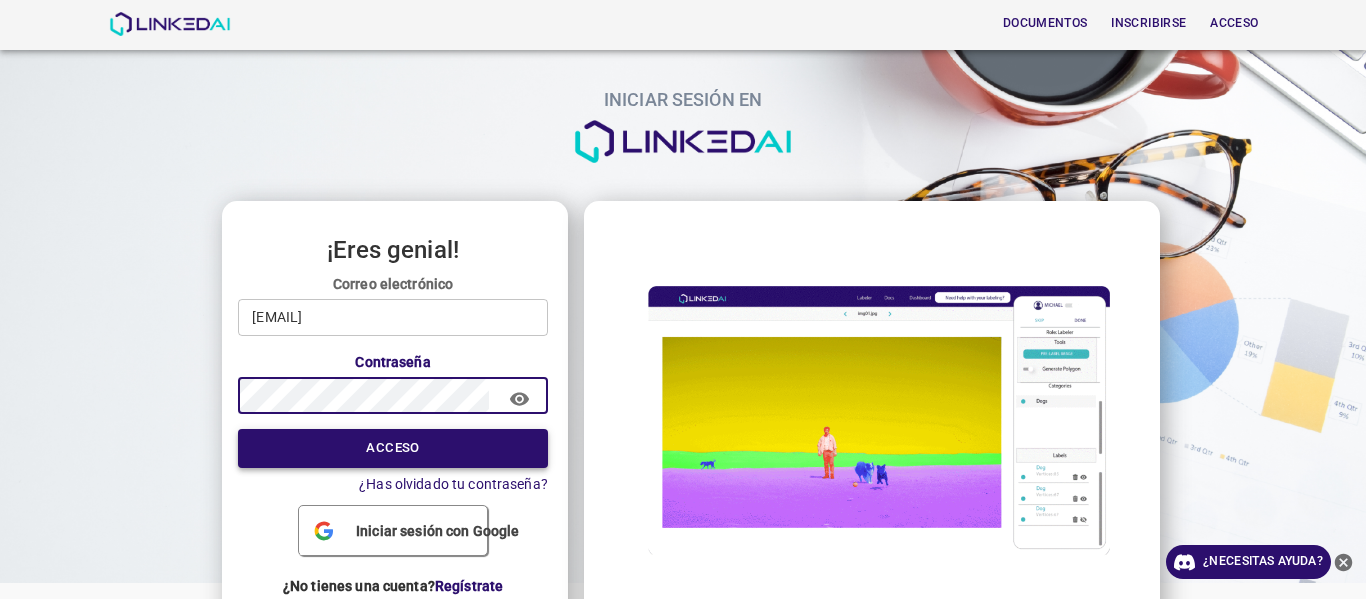 click on "Acceso" at bounding box center (392, 447) 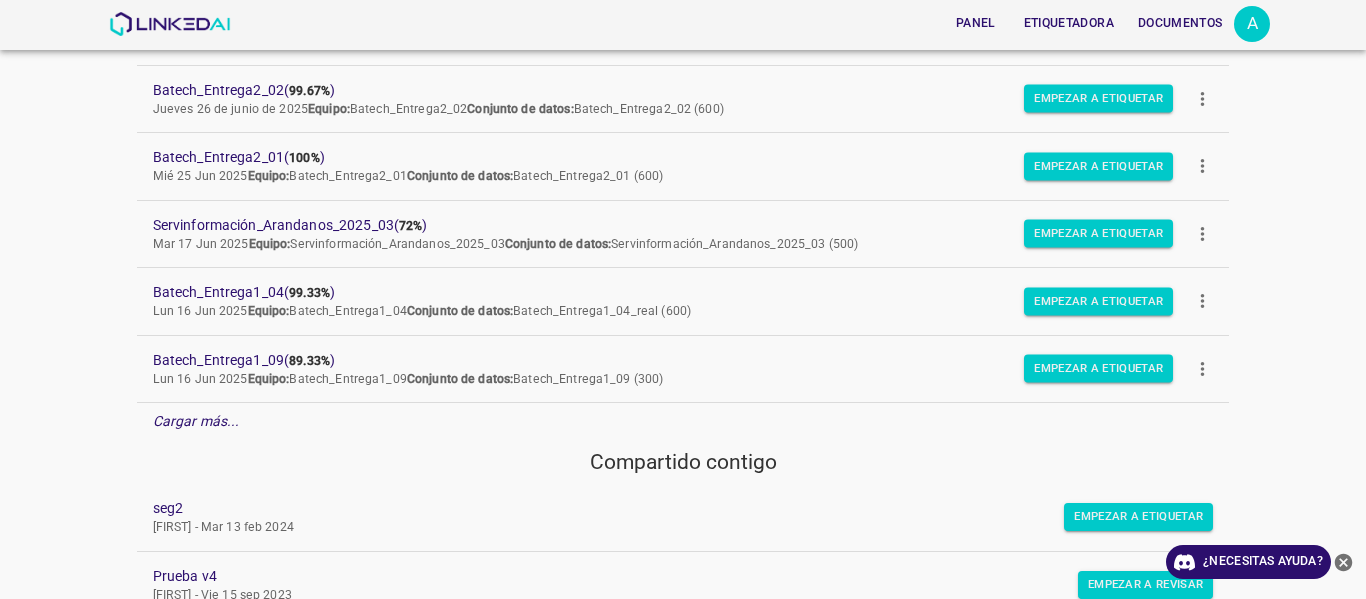 scroll, scrollTop: 480, scrollLeft: 0, axis: vertical 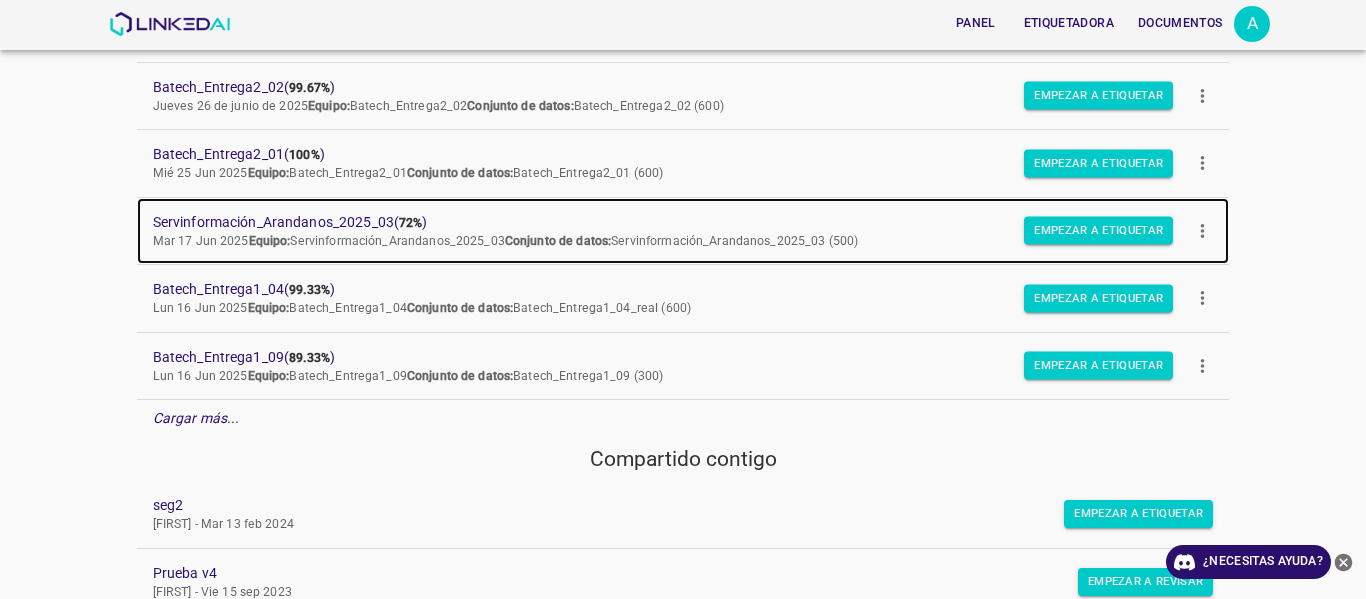click on "Servinformación_Arandanos_2025_03  (  72%  )" at bounding box center (667, 222) 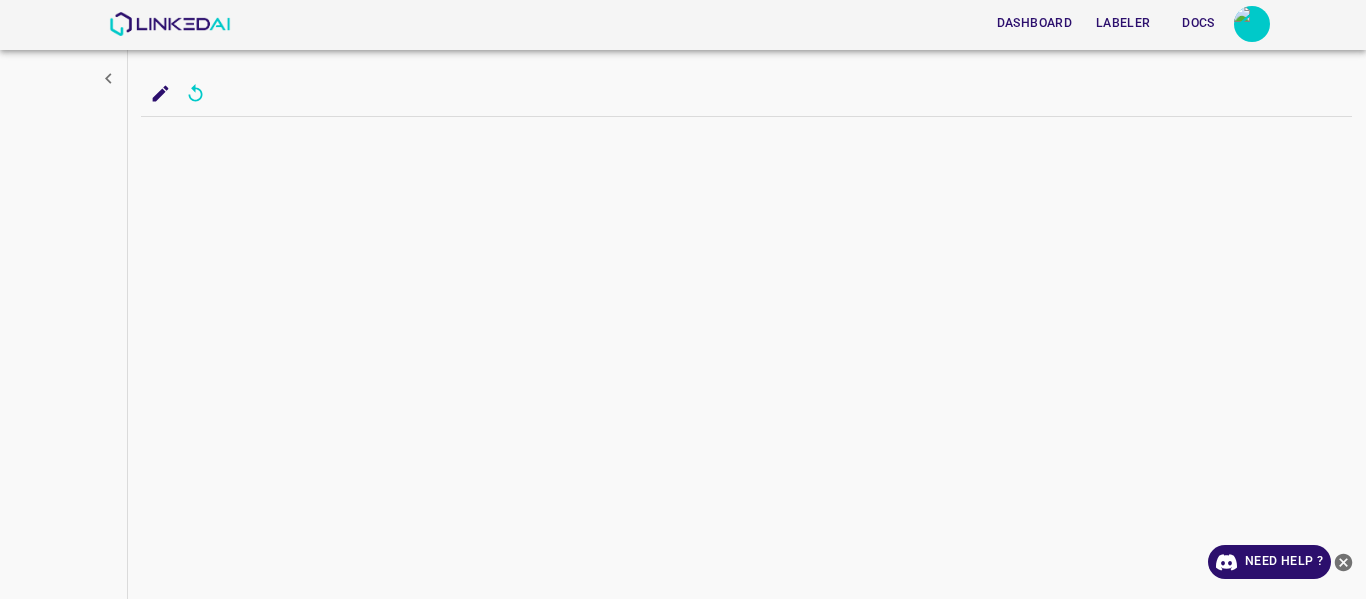 scroll, scrollTop: 0, scrollLeft: 0, axis: both 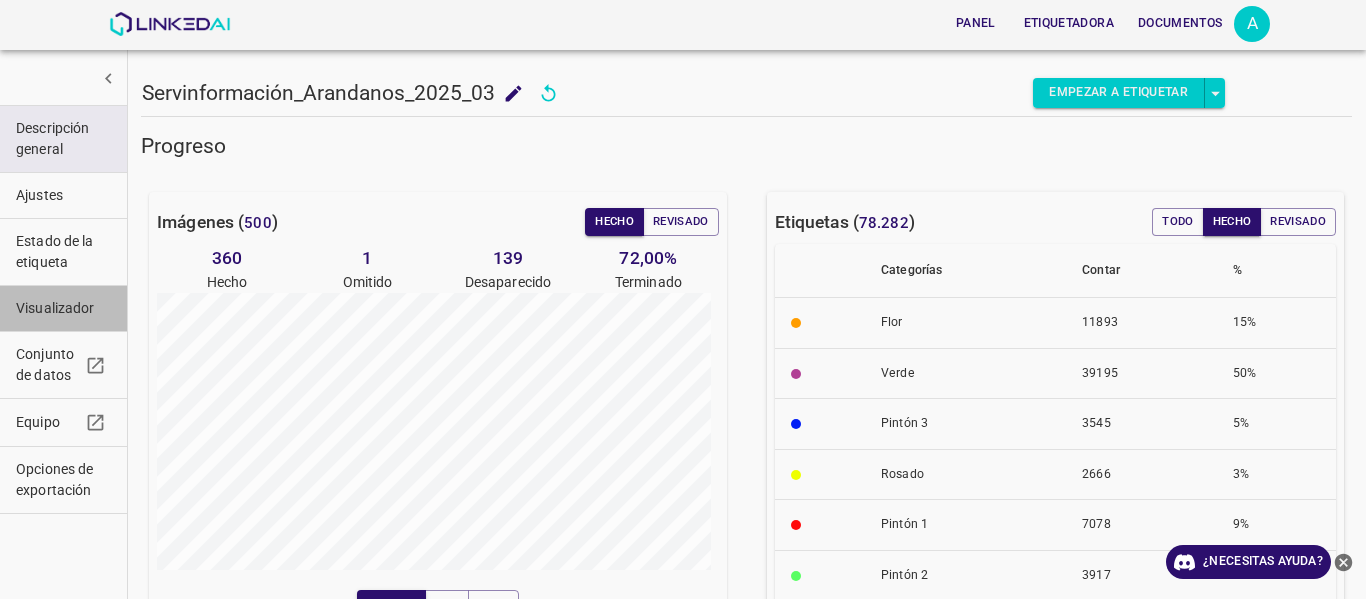 click on "Visualizador" at bounding box center [52, 138] 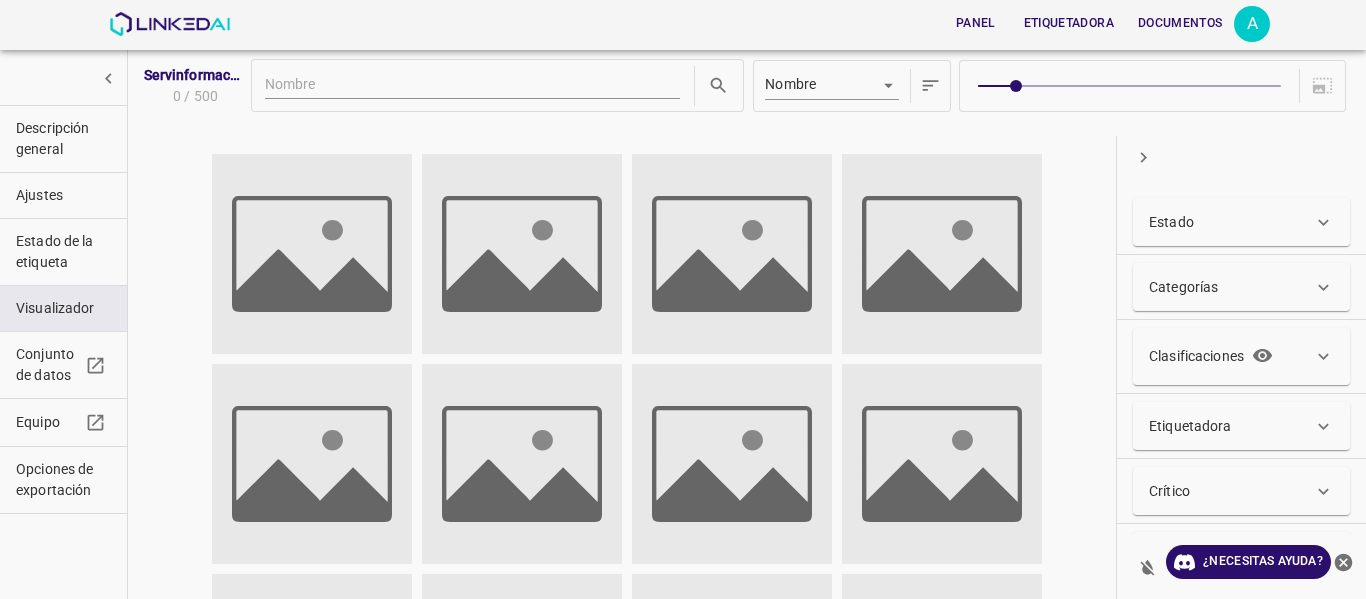 click on "Estado" at bounding box center [1231, 222] 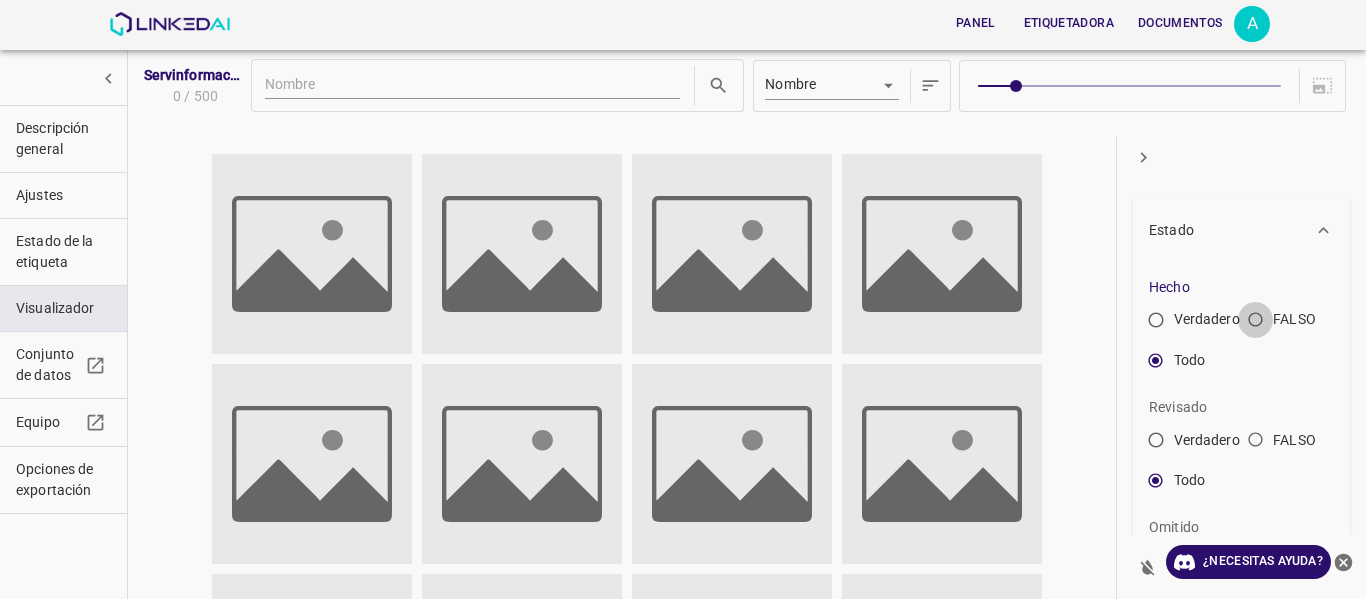 click on "FALSO" at bounding box center (1156, 324) 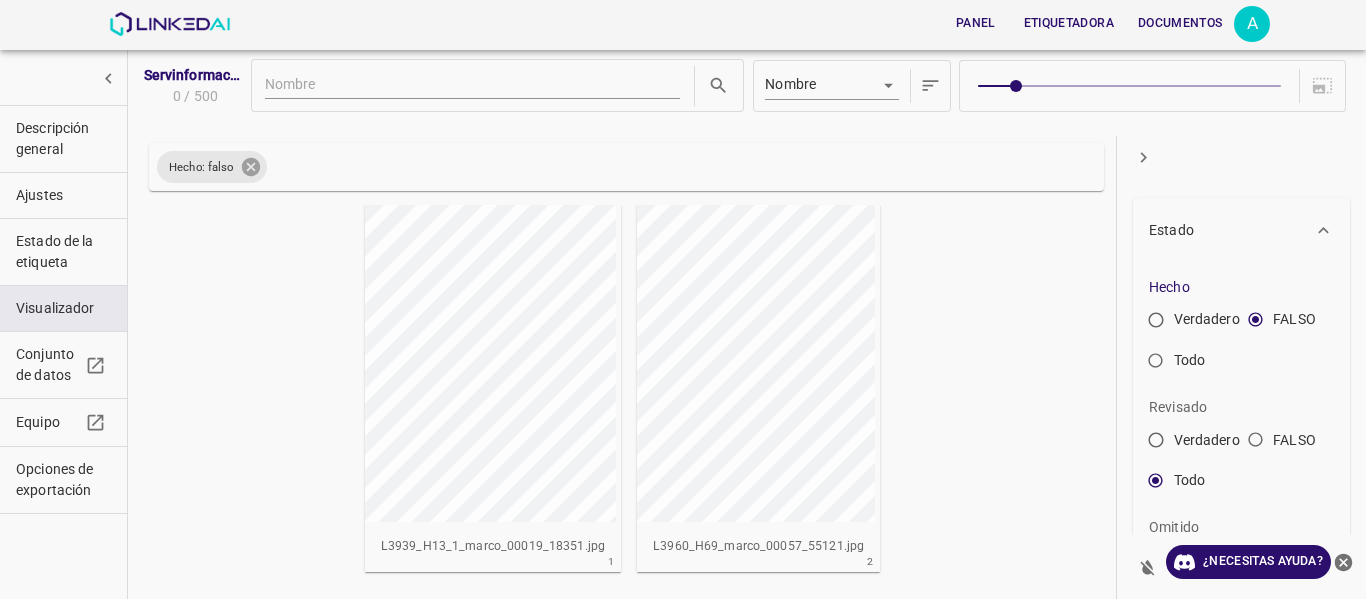 click at bounding box center (250, 167) 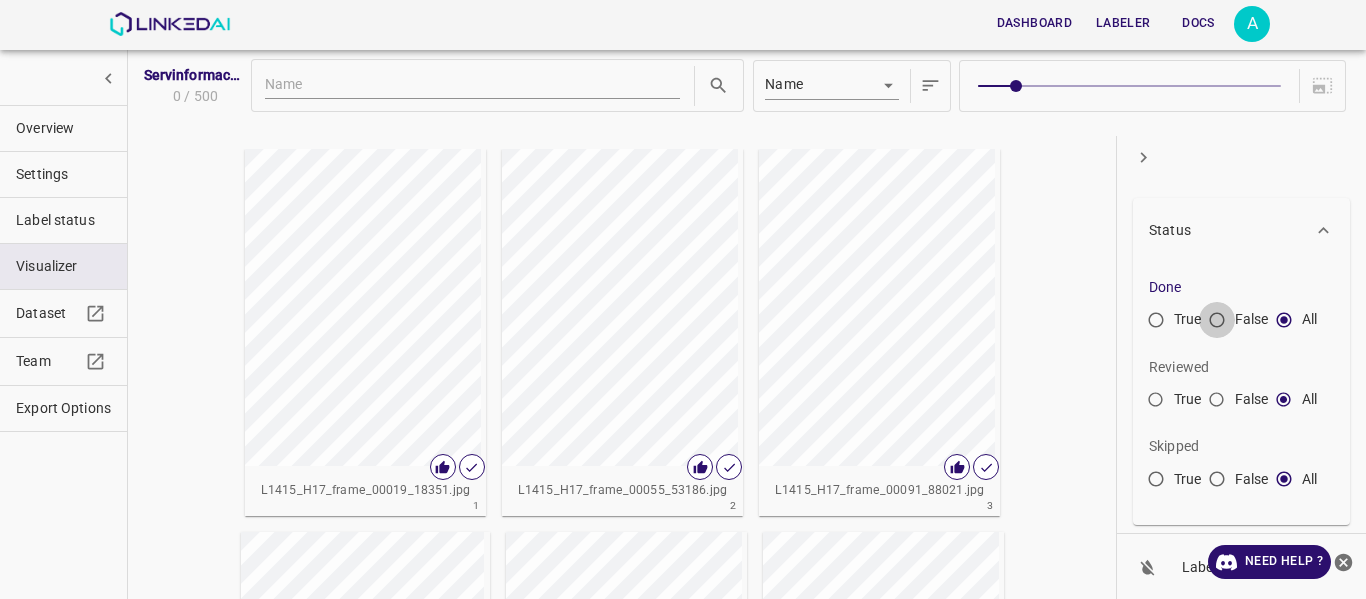 click on "False" at bounding box center (1156, 324) 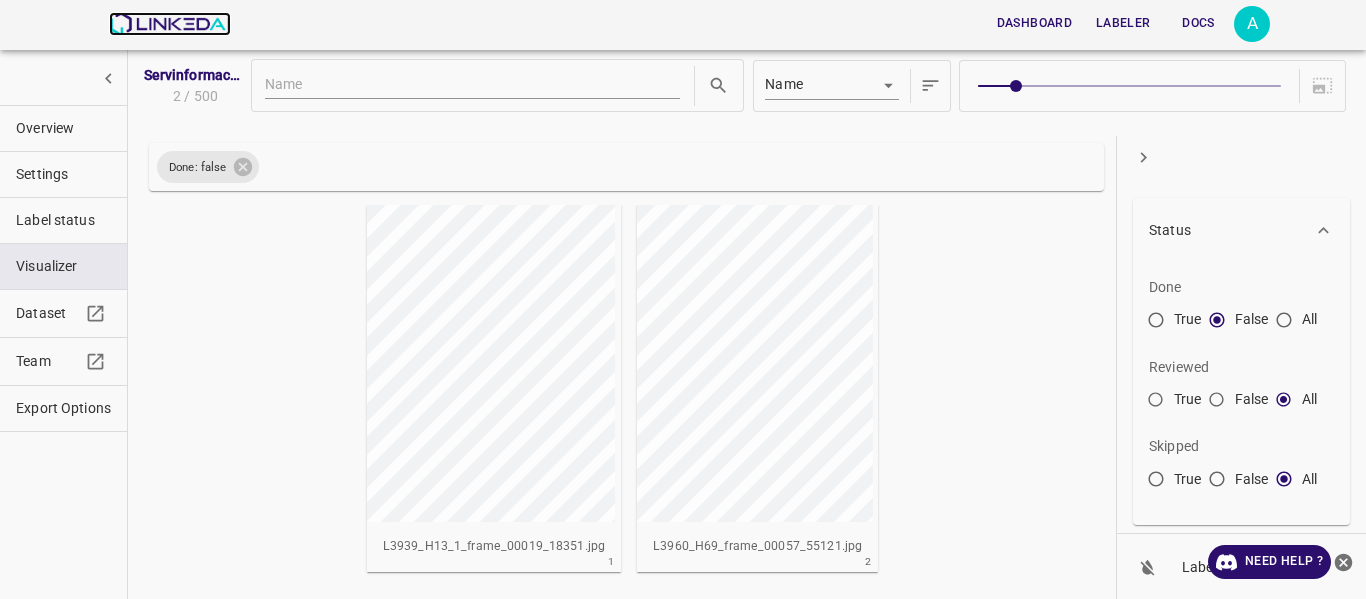 click at bounding box center (169, 24) 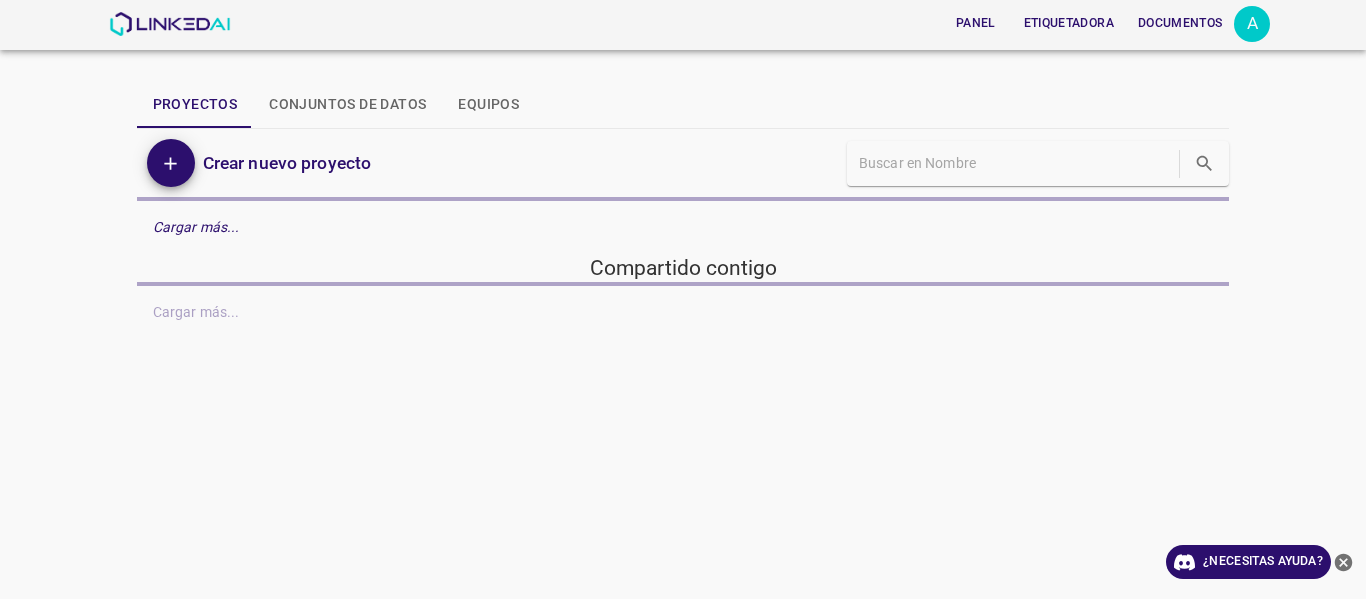 scroll, scrollTop: 0, scrollLeft: 0, axis: both 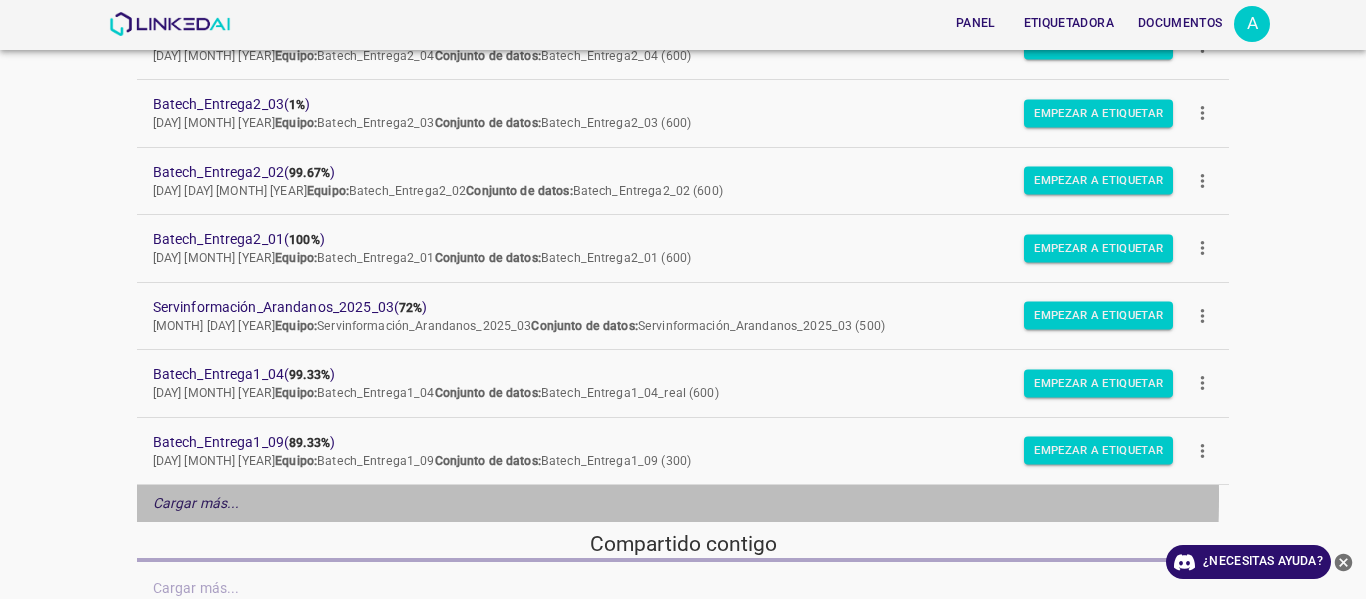 click on "Cargar más..." at bounding box center [196, 503] 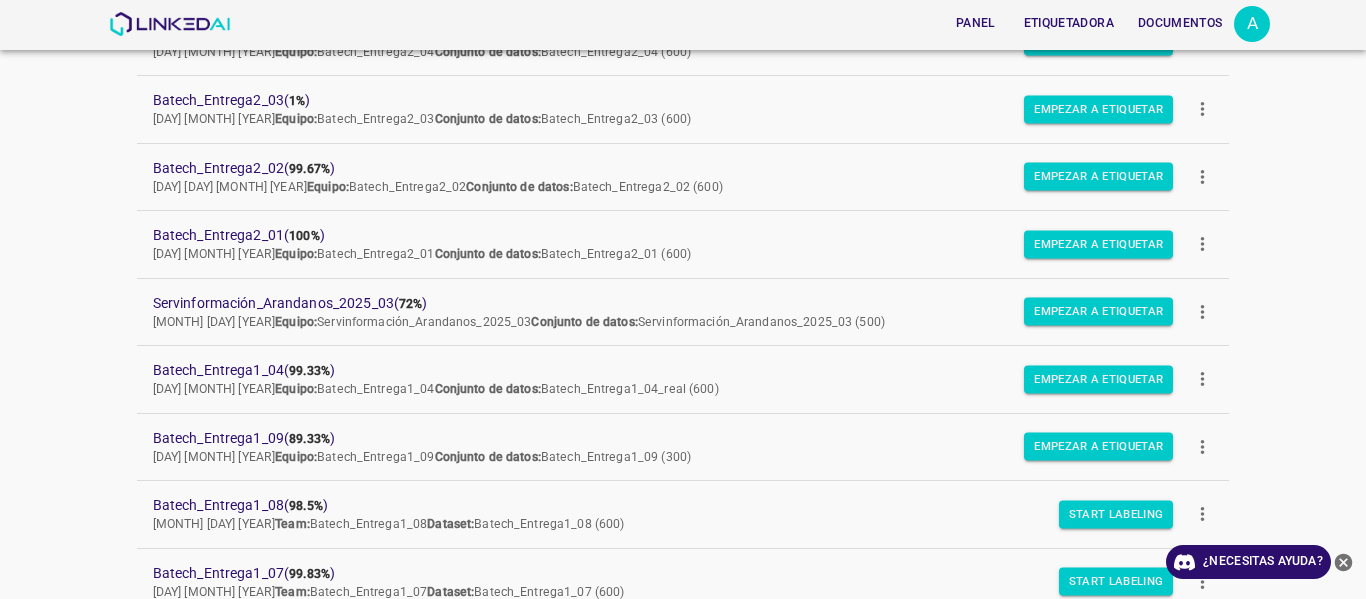 scroll, scrollTop: 395, scrollLeft: 0, axis: vertical 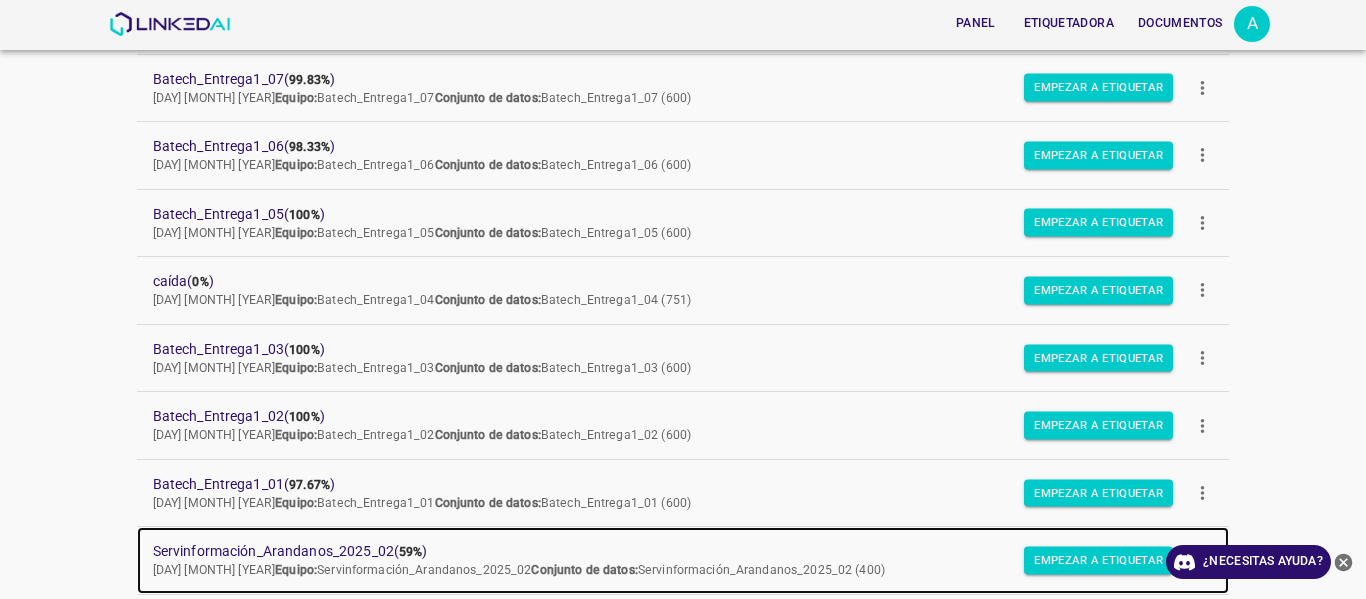 click on "Servinformación_Arandanos_2025_02" at bounding box center (273, 551) 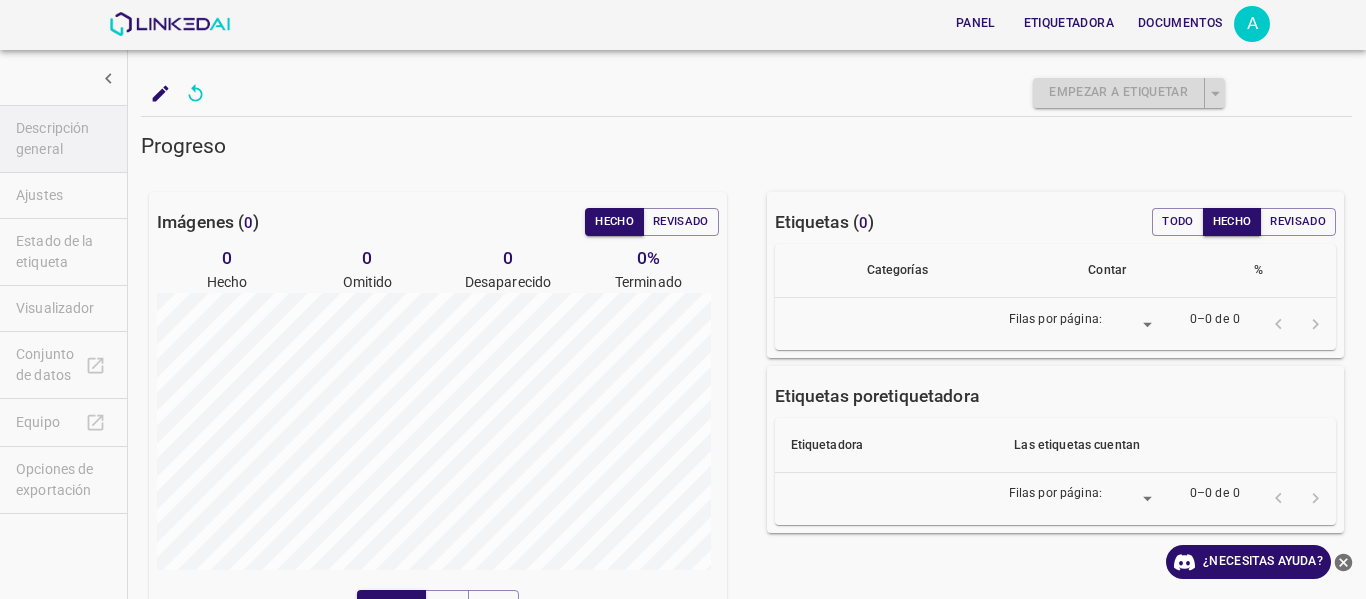 scroll, scrollTop: 0, scrollLeft: 0, axis: both 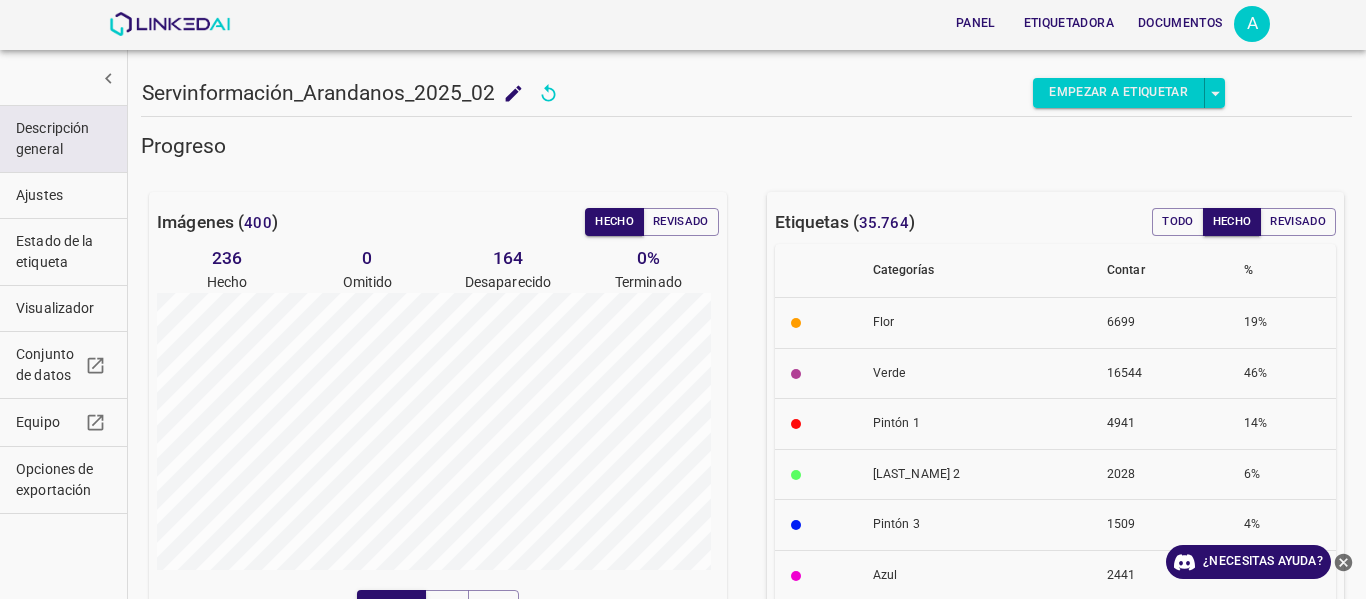 click on "Visualizador" at bounding box center (63, 308) 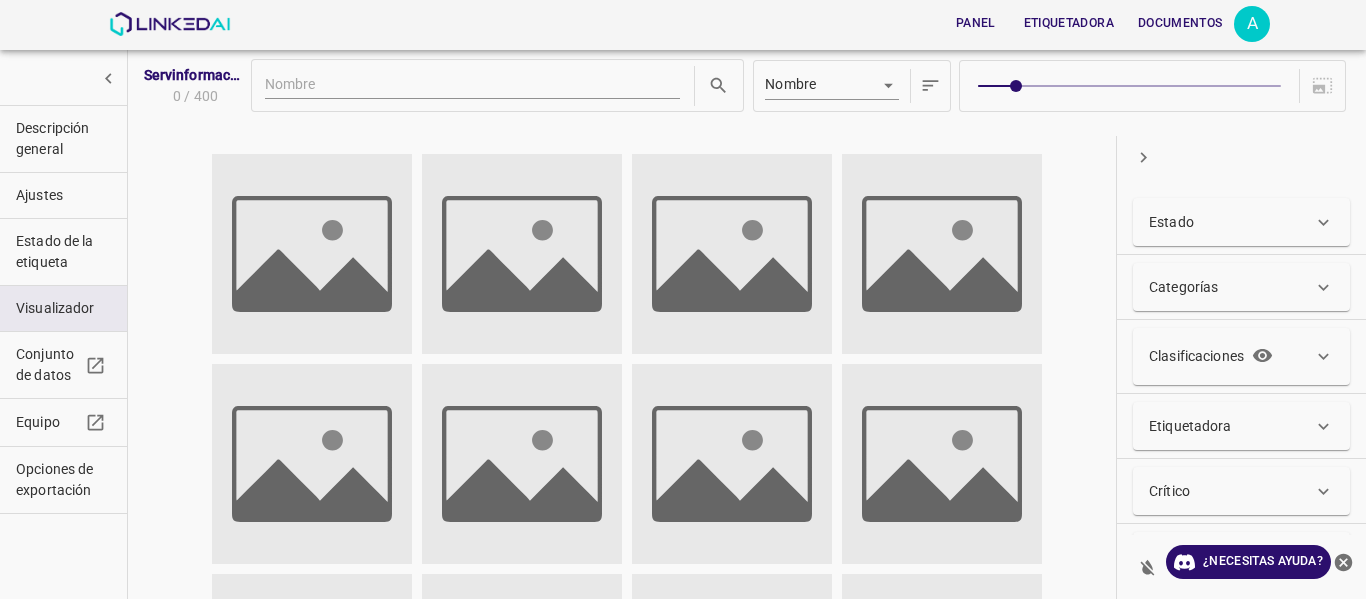 click on "Estado" at bounding box center [1241, 222] 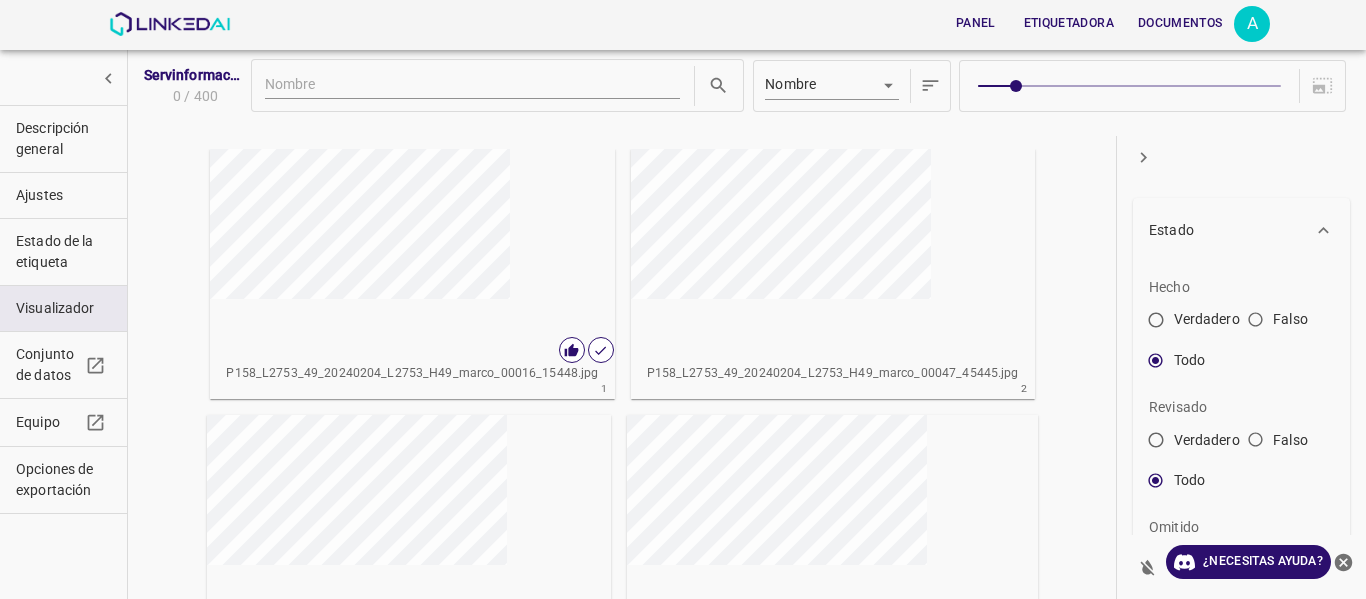 click on "Verdadero" at bounding box center [1156, 444] 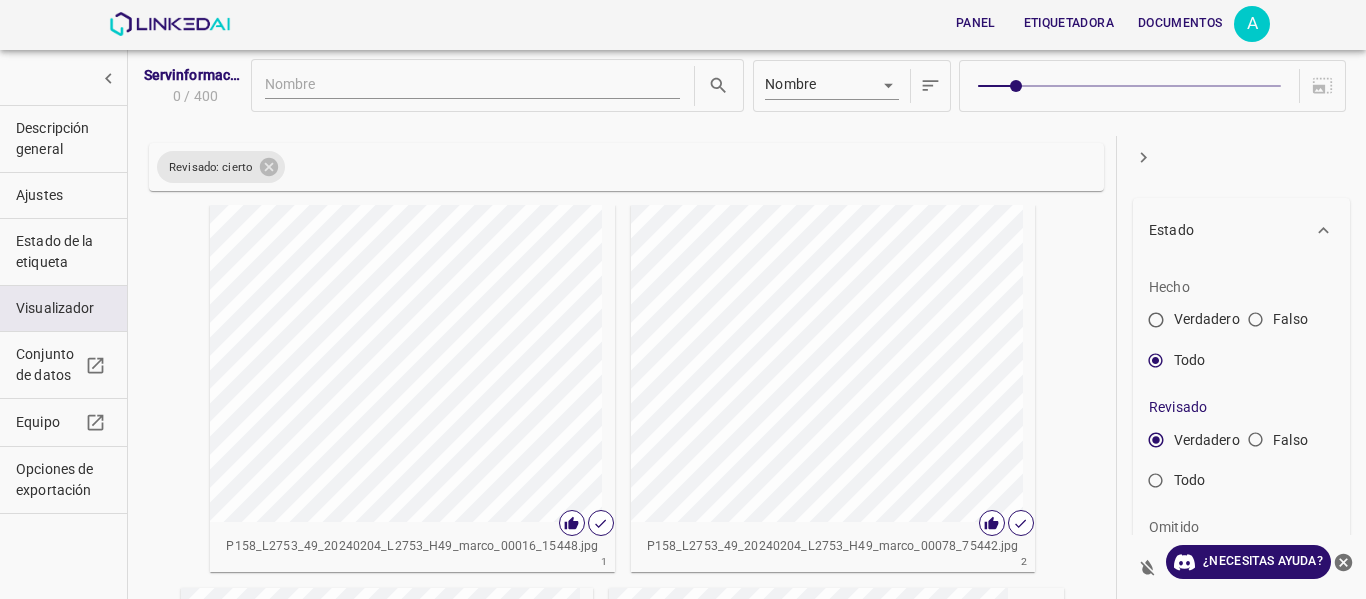 click at bounding box center [1344, 562] 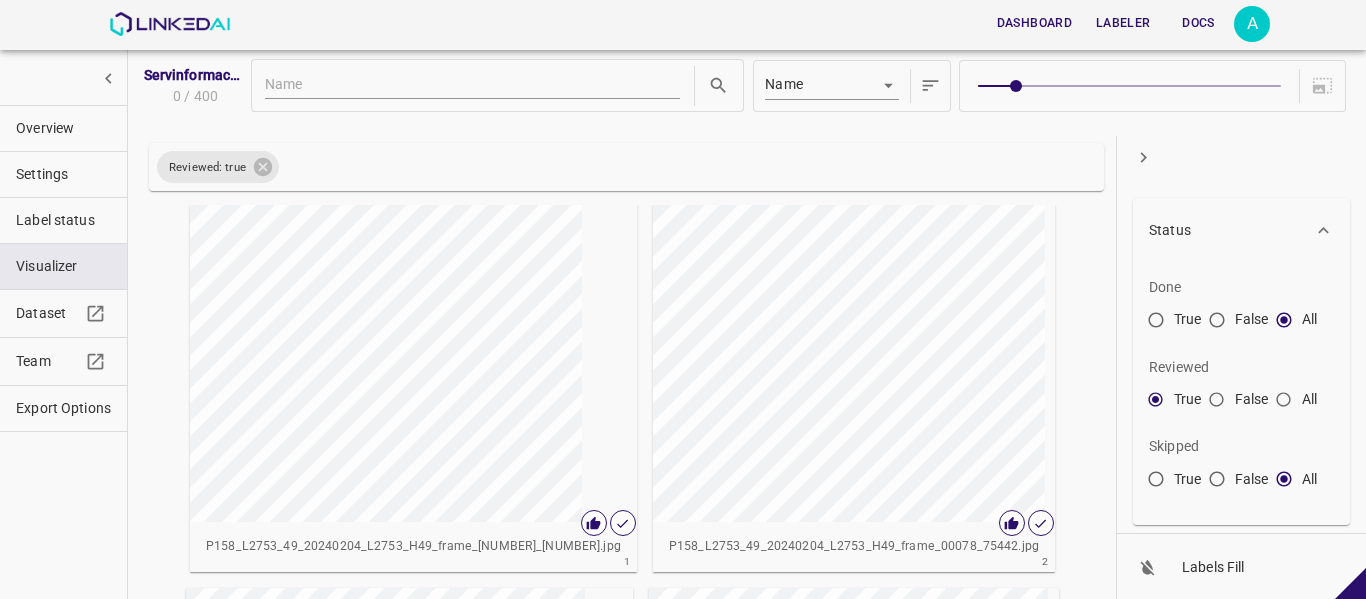click at bounding box center (1152, 86) 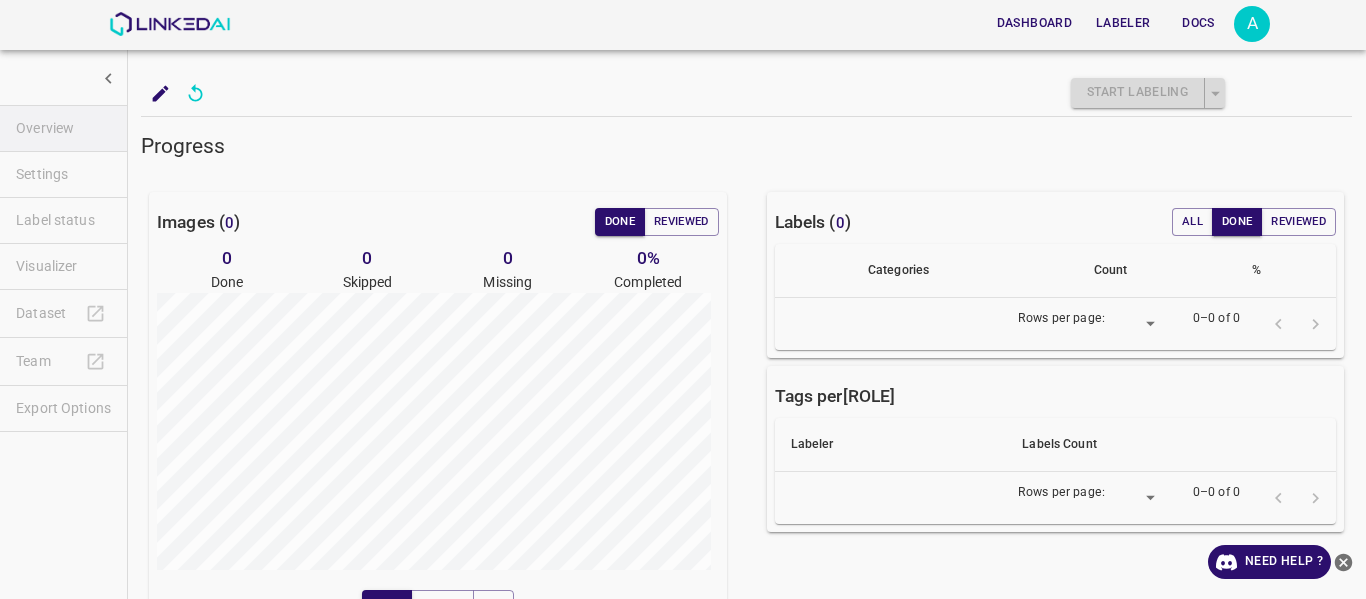 scroll, scrollTop: 0, scrollLeft: 0, axis: both 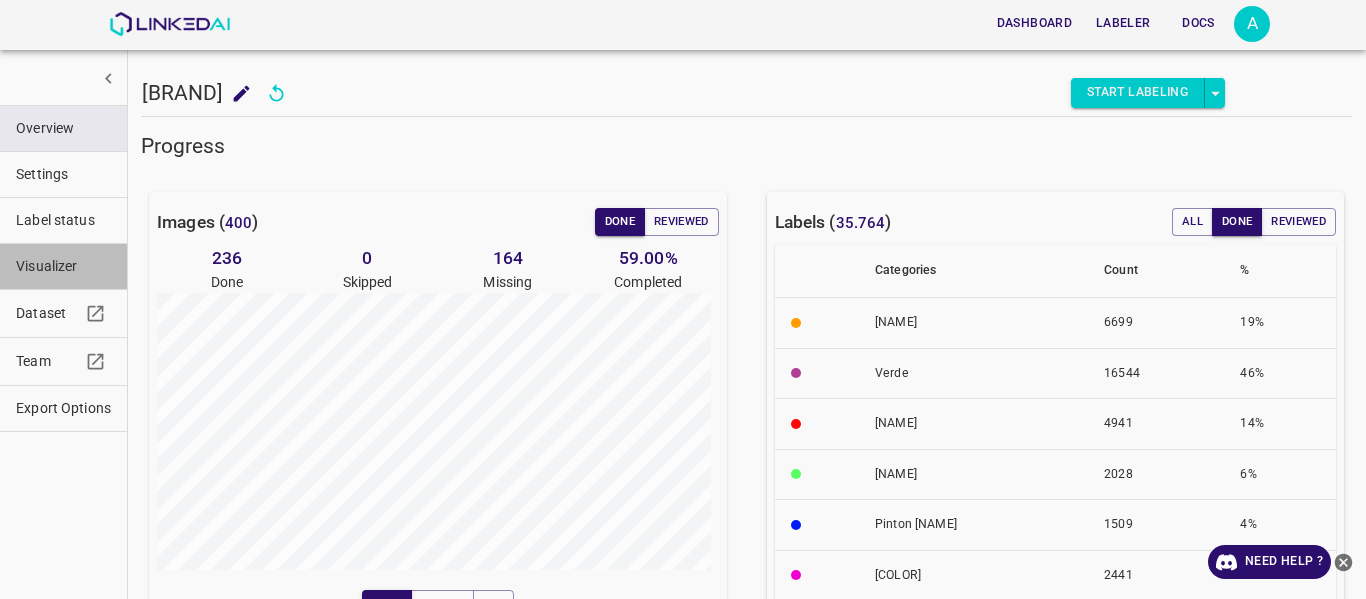 click on "Visualizer" at bounding box center [63, 128] 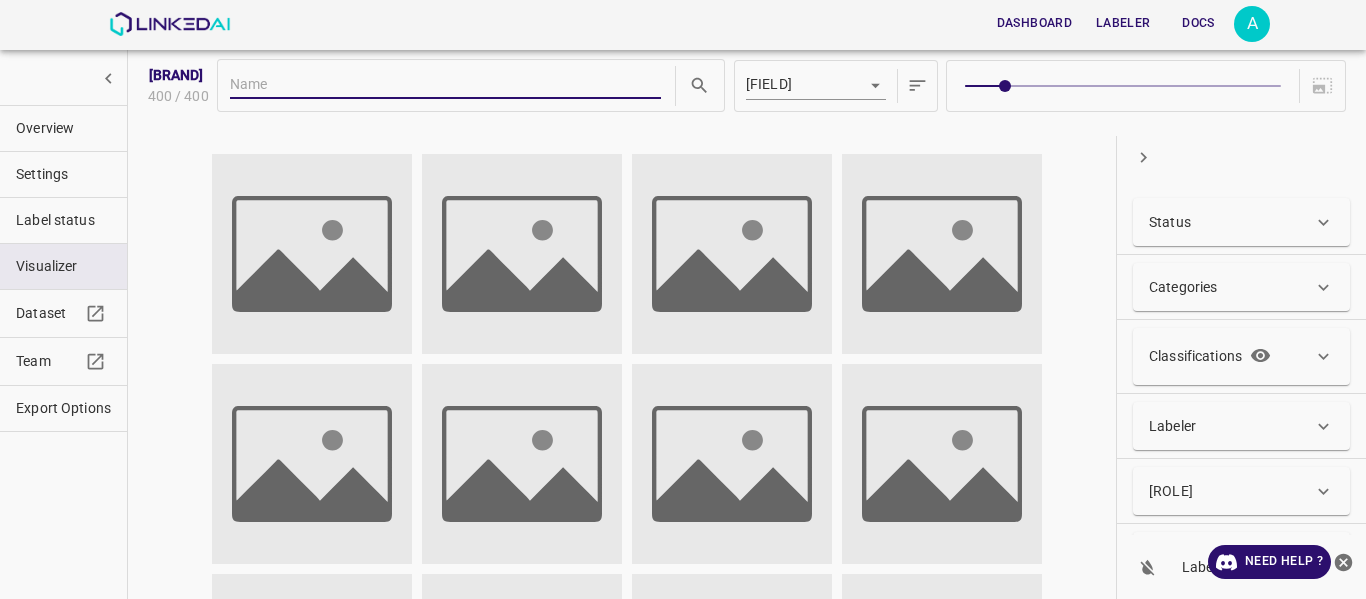 click on "Status" at bounding box center [1241, 222] 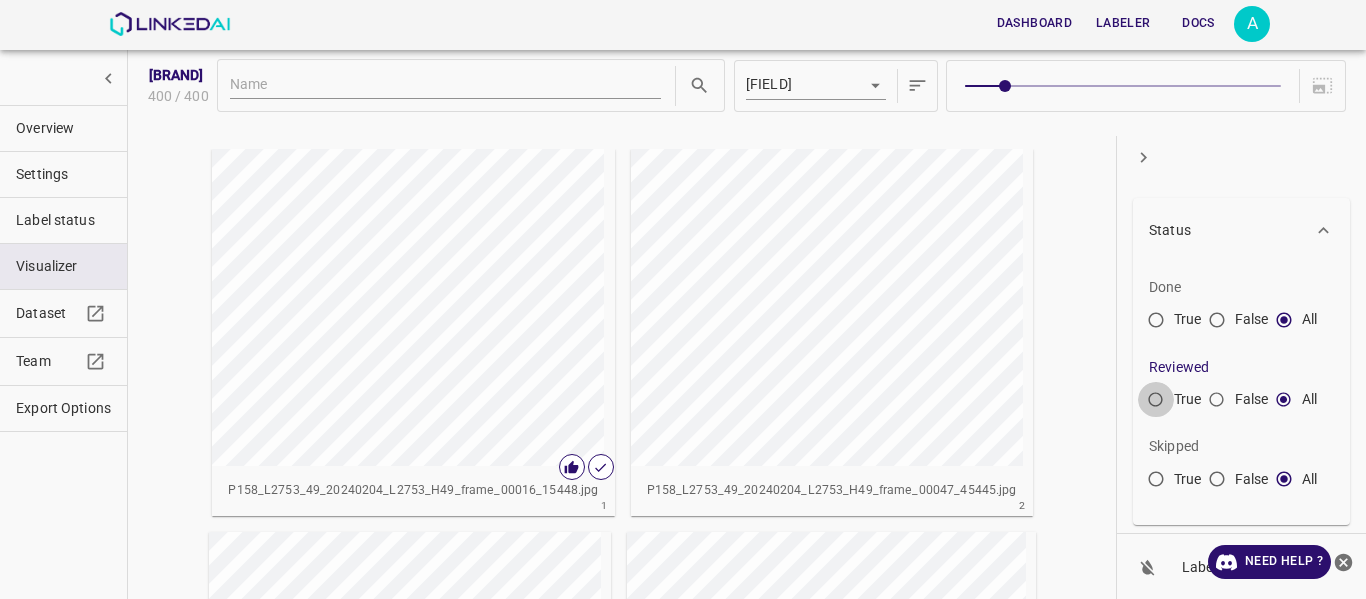click on "True" at bounding box center (1156, 404) 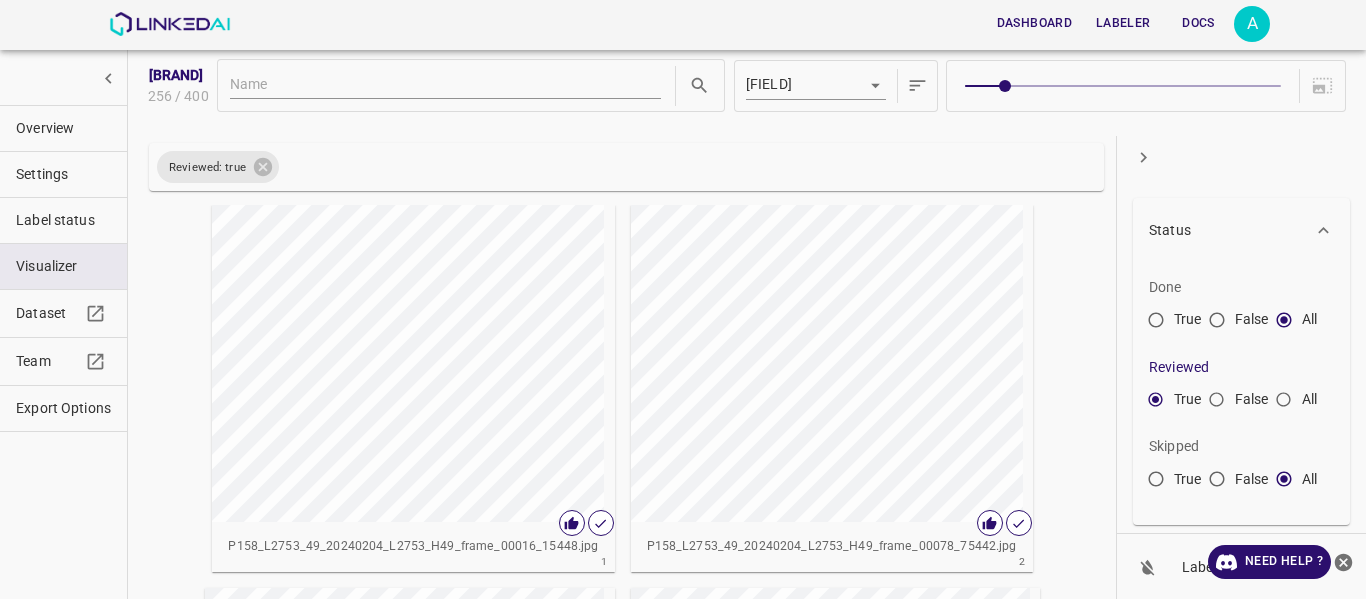 click at bounding box center (1344, 562) 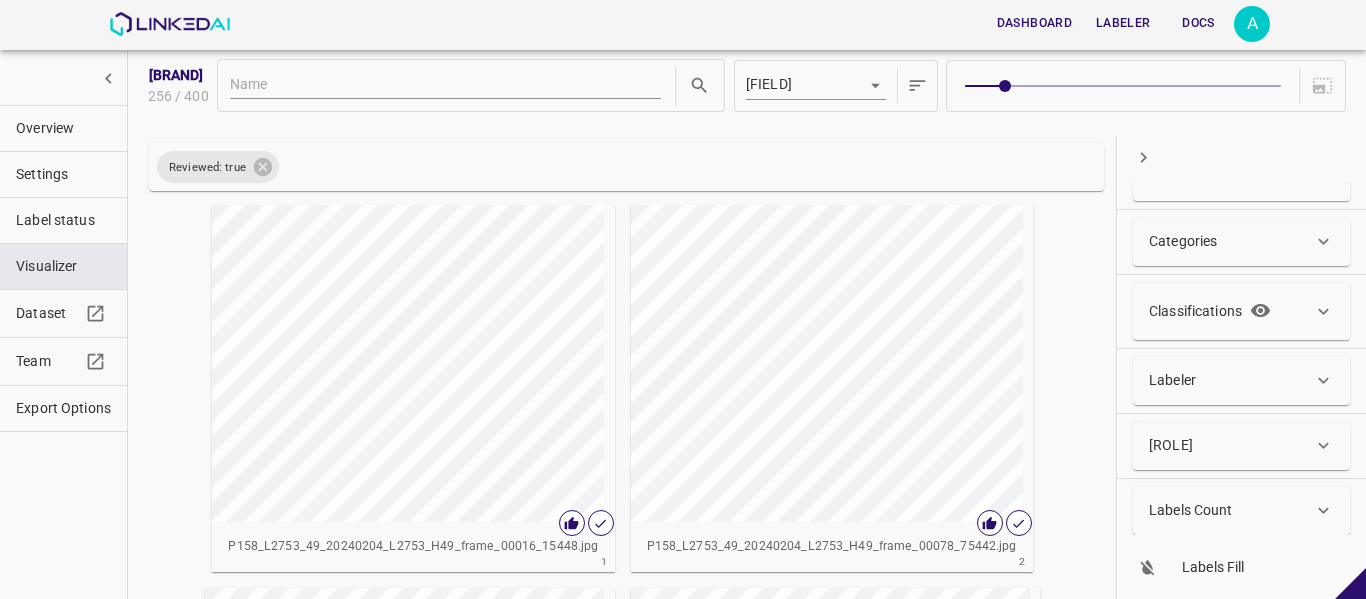 scroll, scrollTop: 328, scrollLeft: 0, axis: vertical 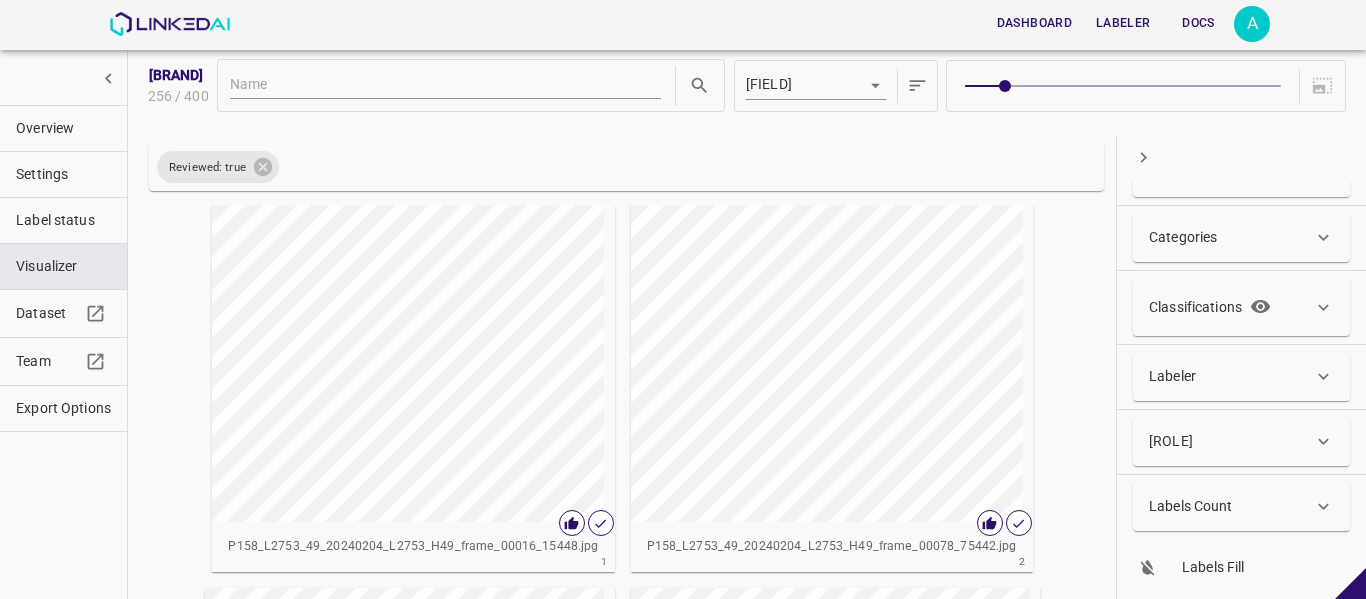 click on "Labels Count" at bounding box center [1191, 506] 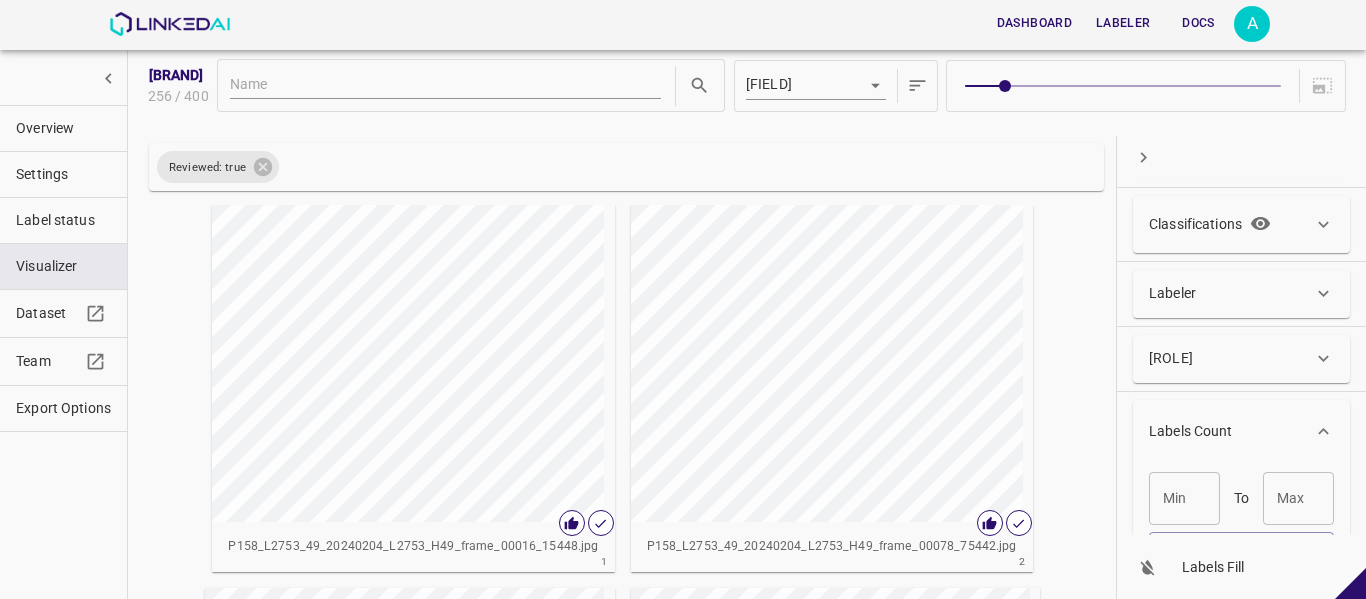 scroll, scrollTop: 468, scrollLeft: 0, axis: vertical 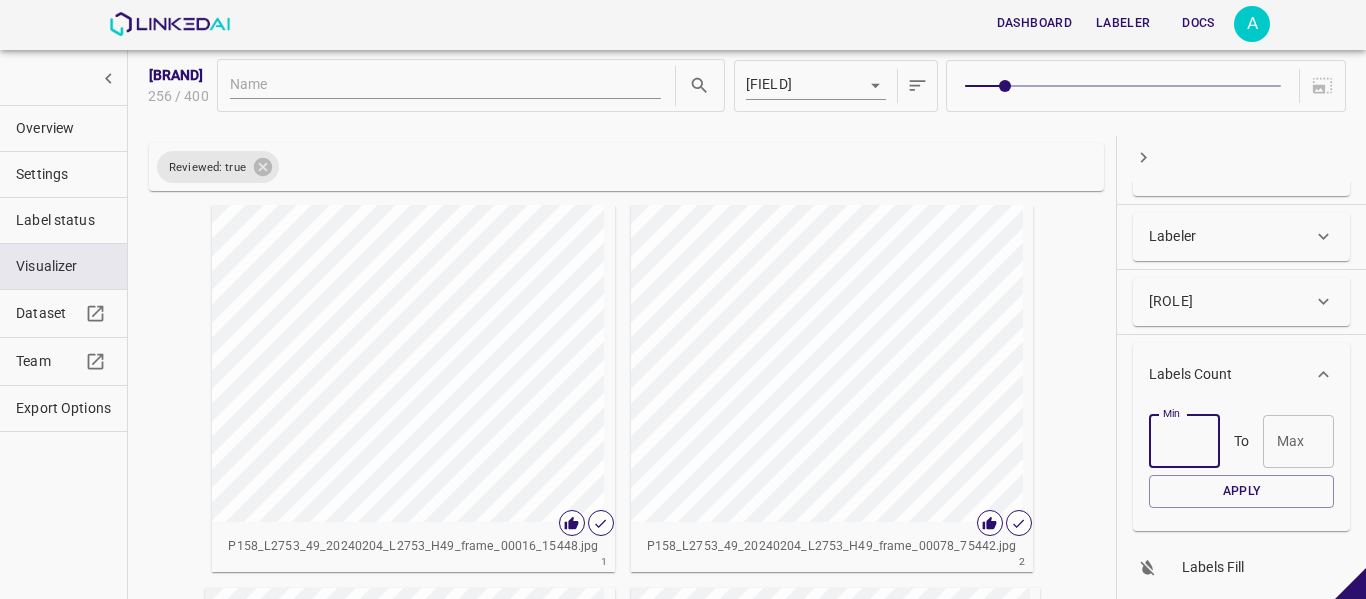 click on "Min" at bounding box center (1184, 441) 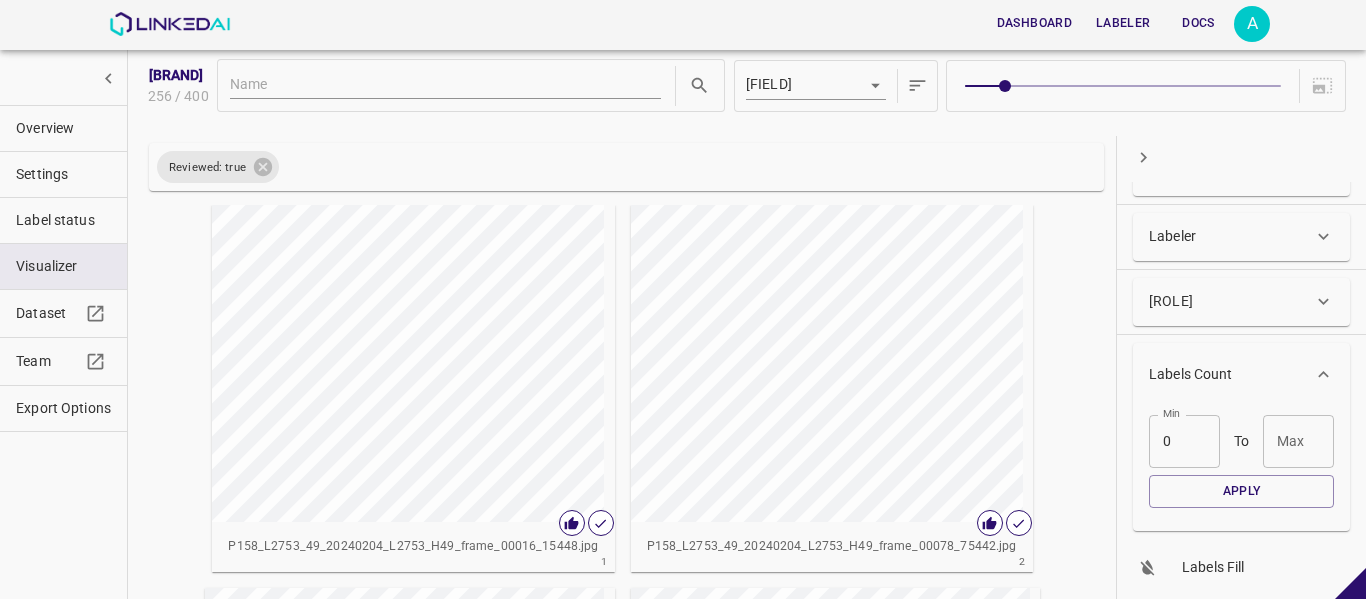click on "Max" at bounding box center [1298, 441] 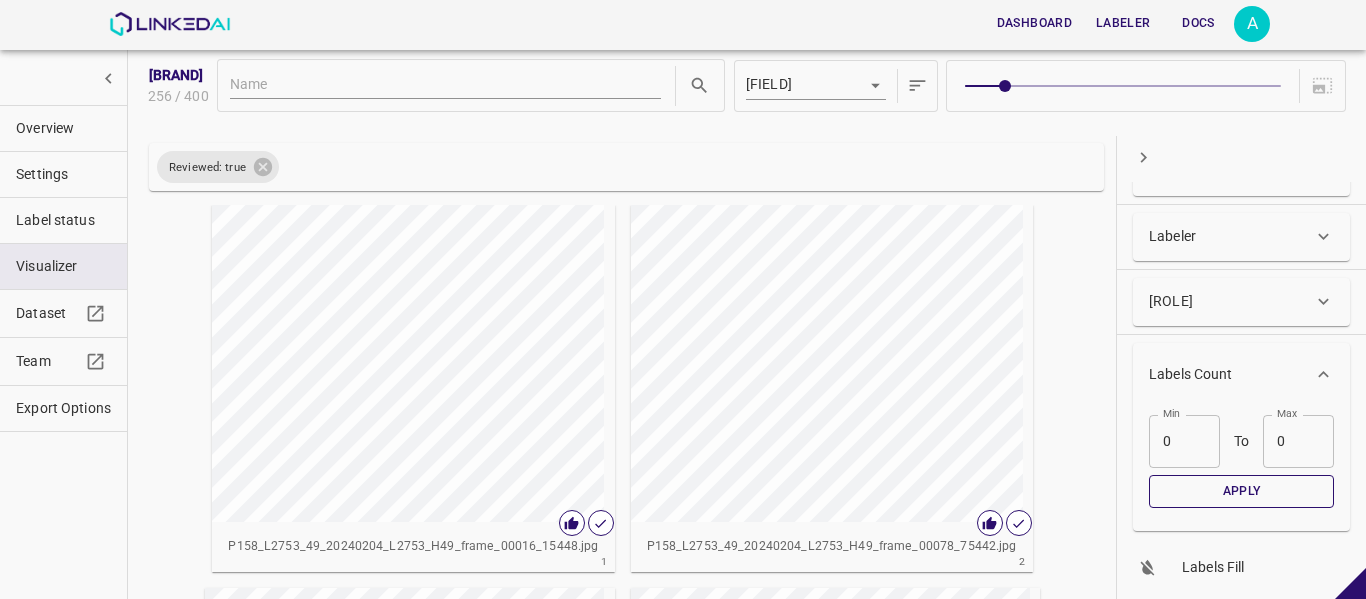 click on "Apply" at bounding box center [1241, 491] 